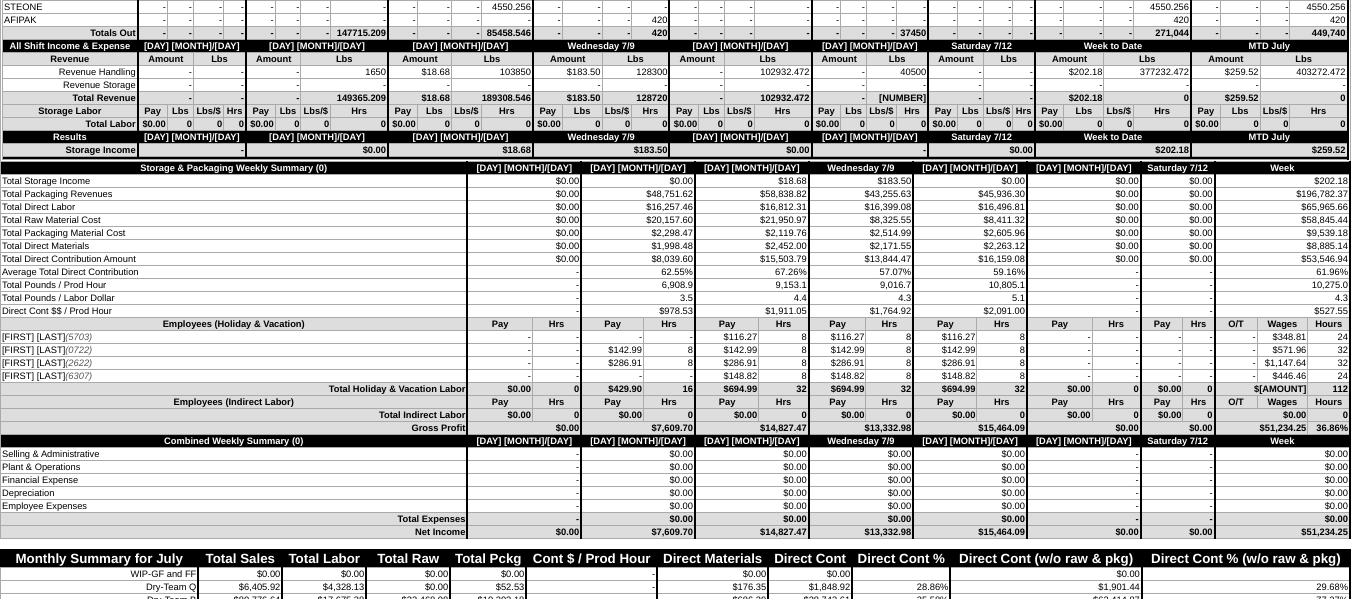 scroll, scrollTop: 6166, scrollLeft: 0, axis: vertical 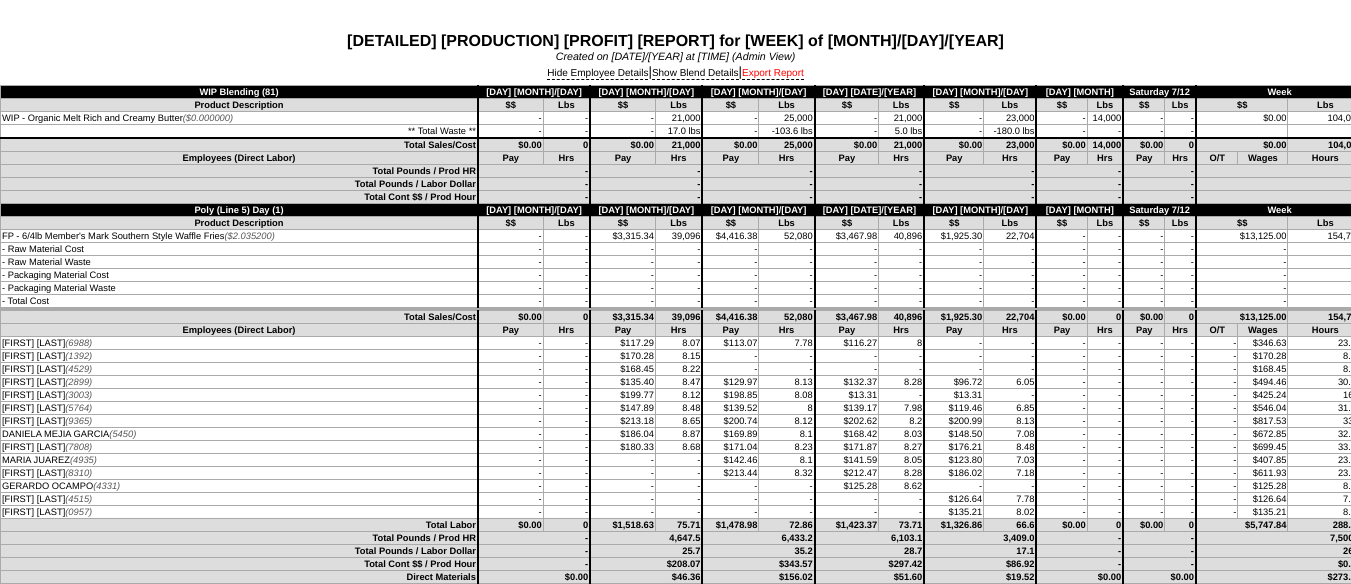 click on "Export Report" at bounding box center [773, 74] 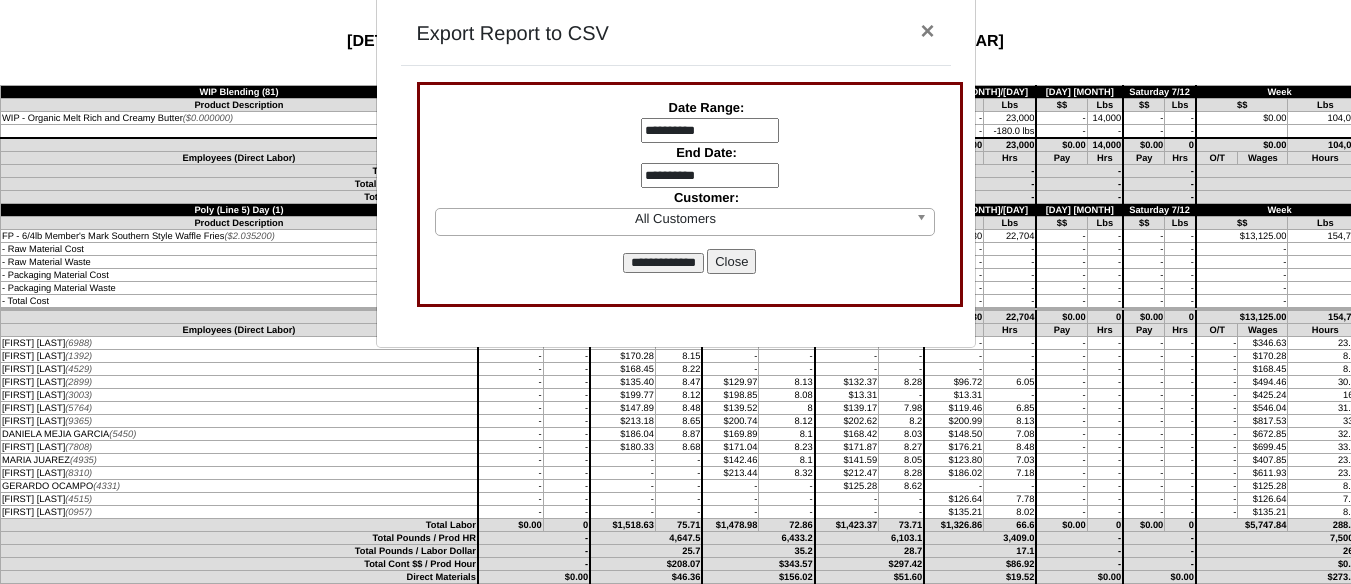 click on "**********" at bounding box center [710, 131] 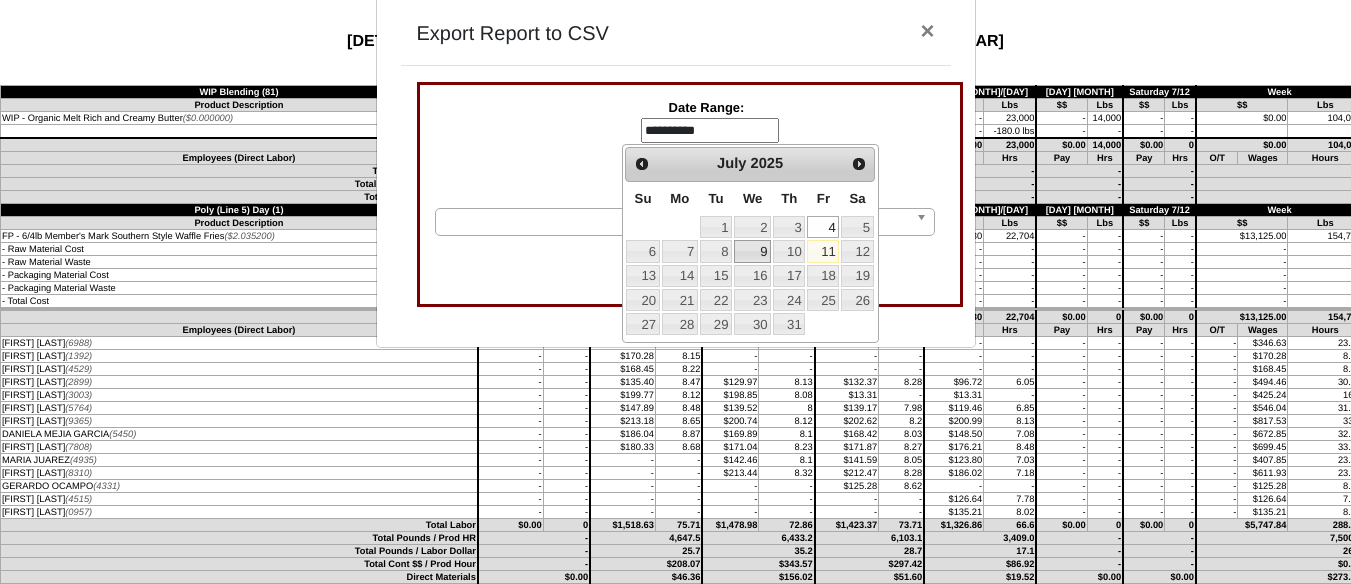 click on "9" at bounding box center [752, 251] 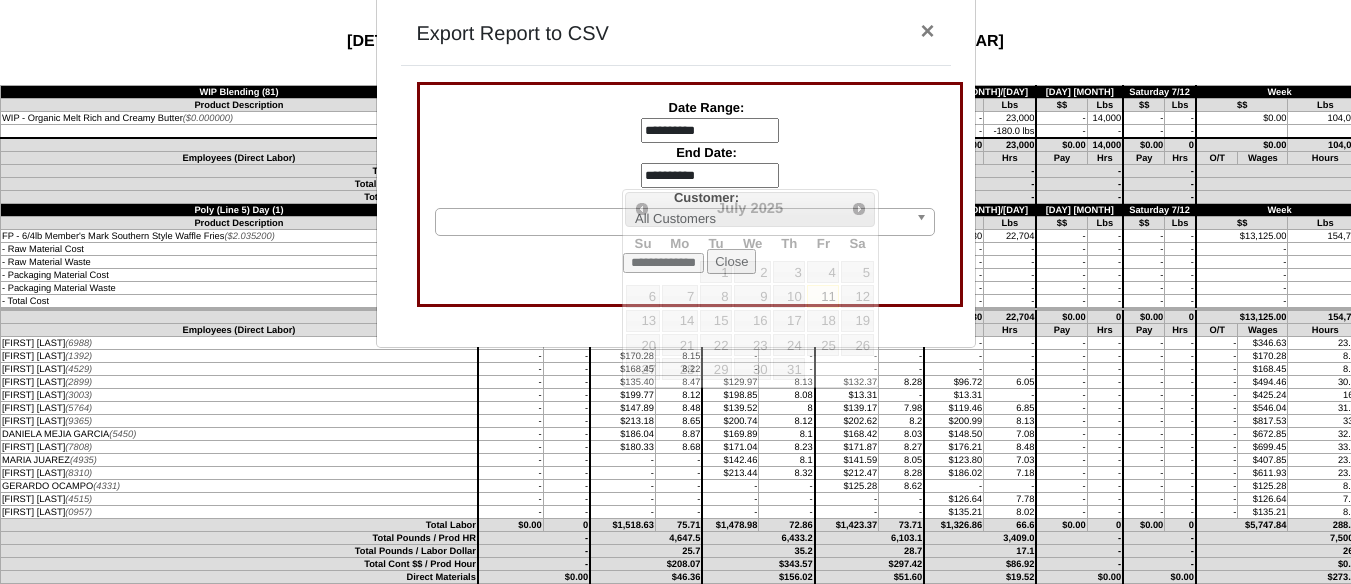 click on "**********" at bounding box center (710, 176) 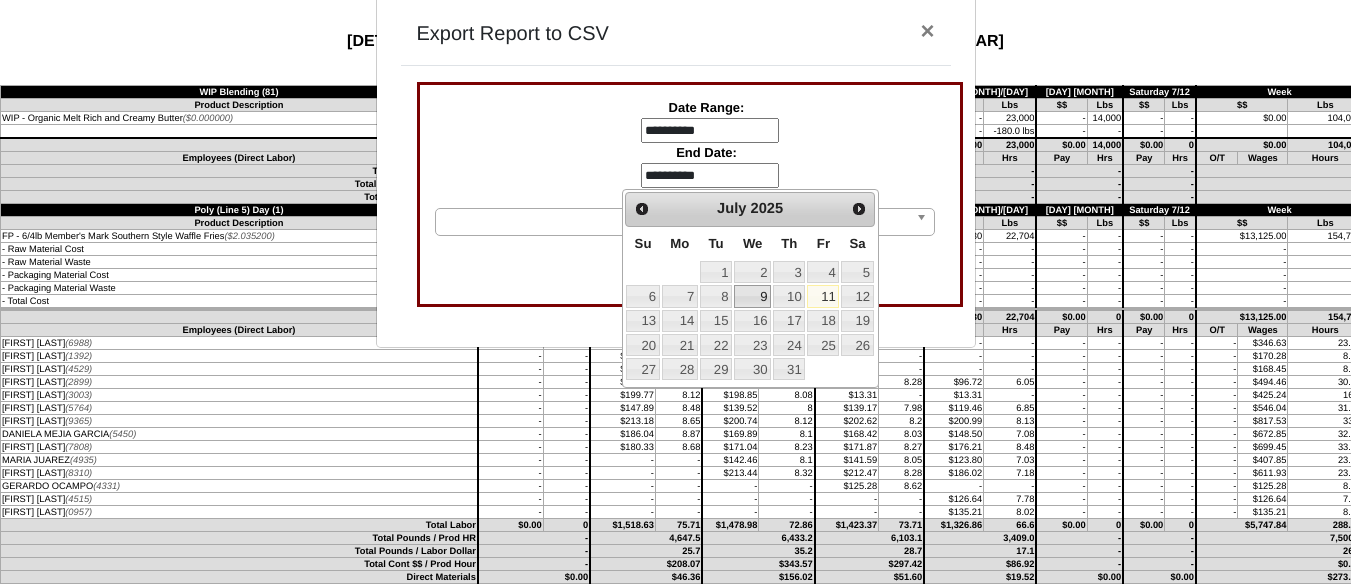 click on "9" at bounding box center (752, 296) 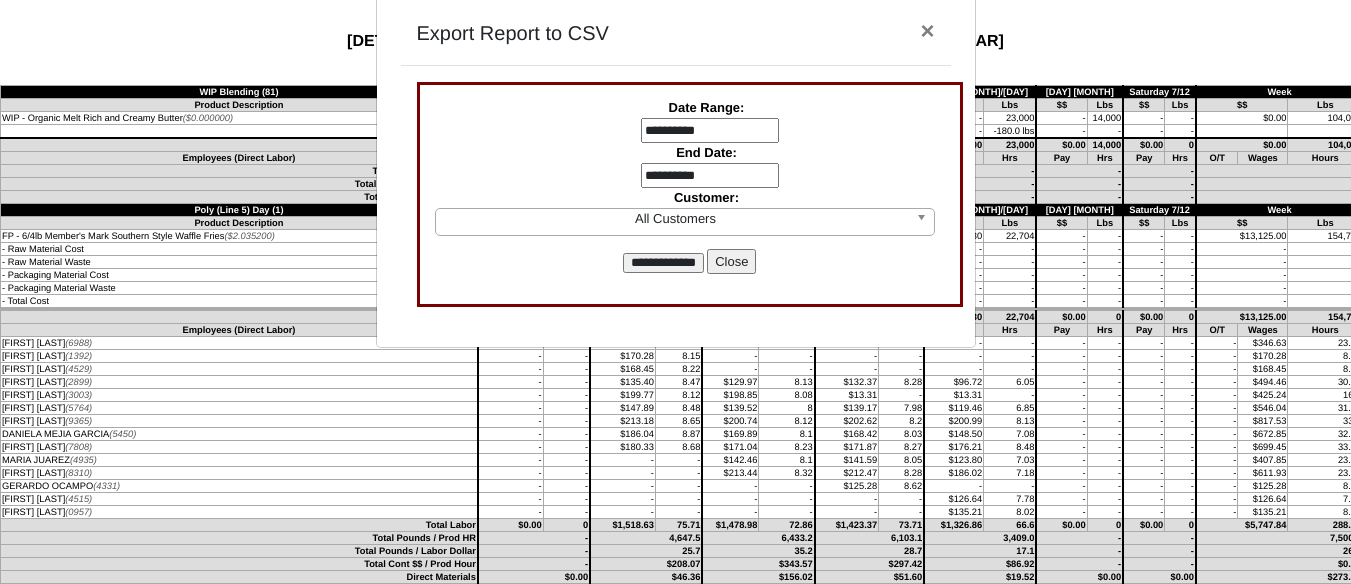 click on "**********" at bounding box center (663, 263) 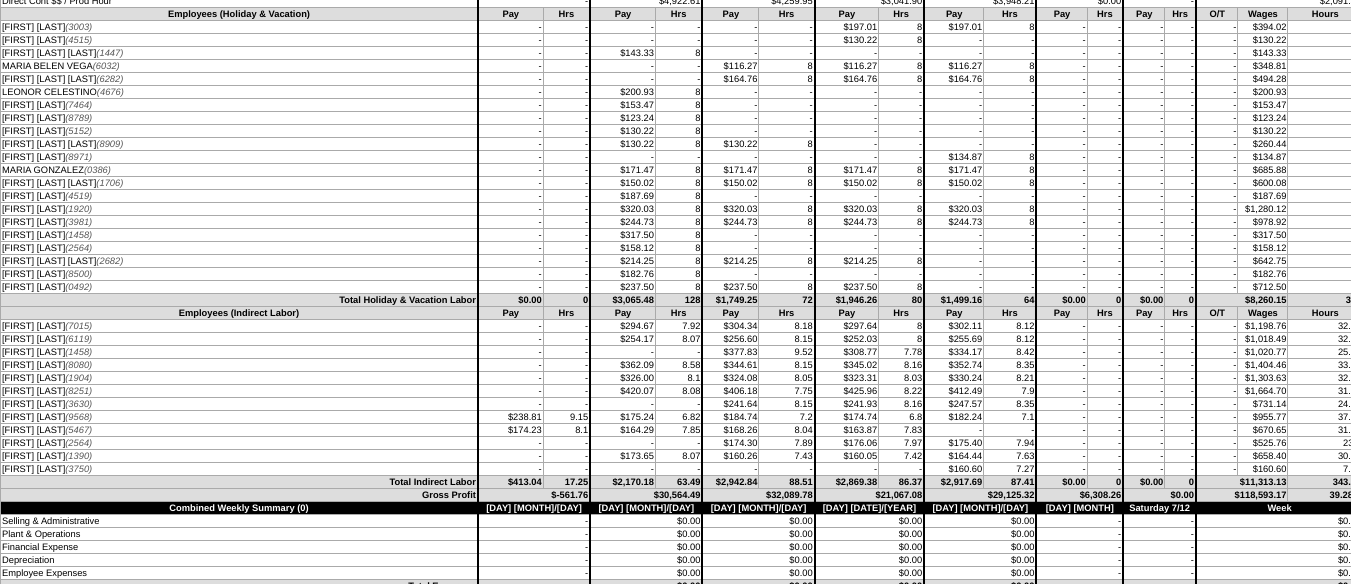 scroll, scrollTop: 10949, scrollLeft: 0, axis: vertical 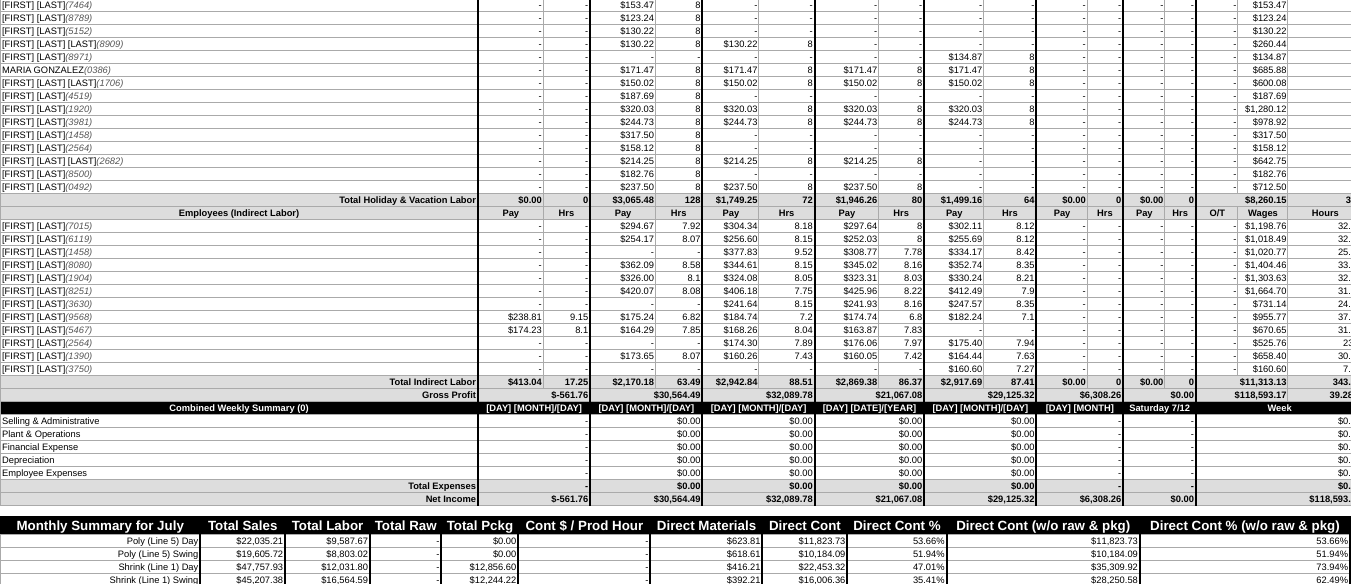 click on "$29,125.32" at bounding box center [980, 395] 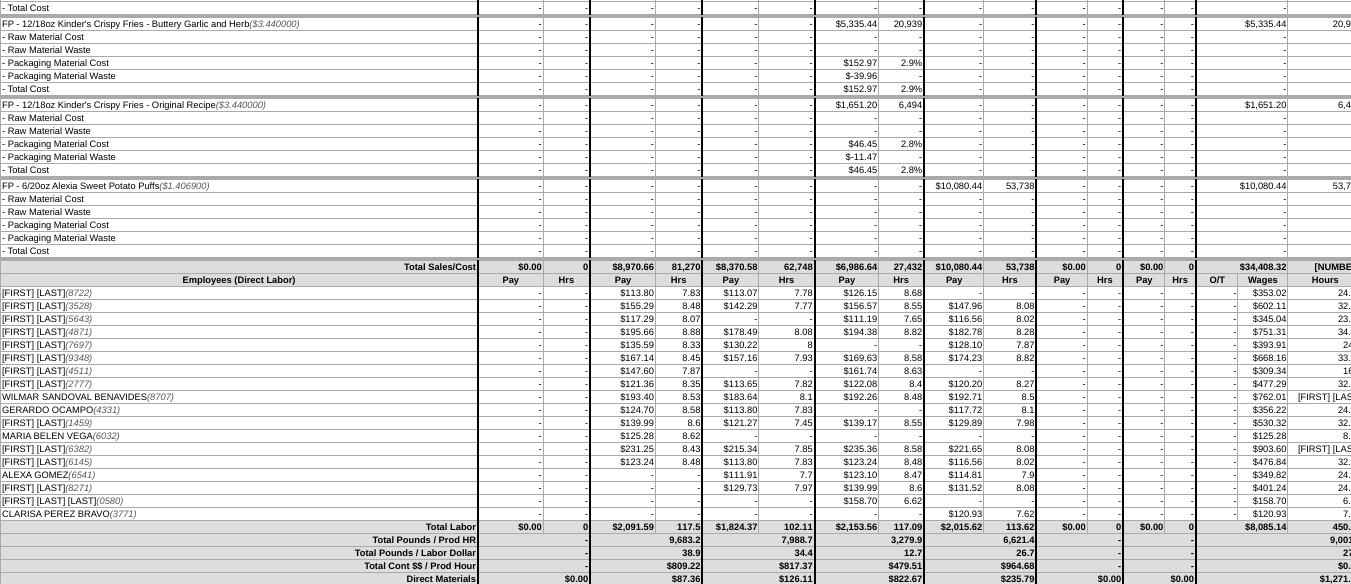 scroll, scrollTop: 3249, scrollLeft: 0, axis: vertical 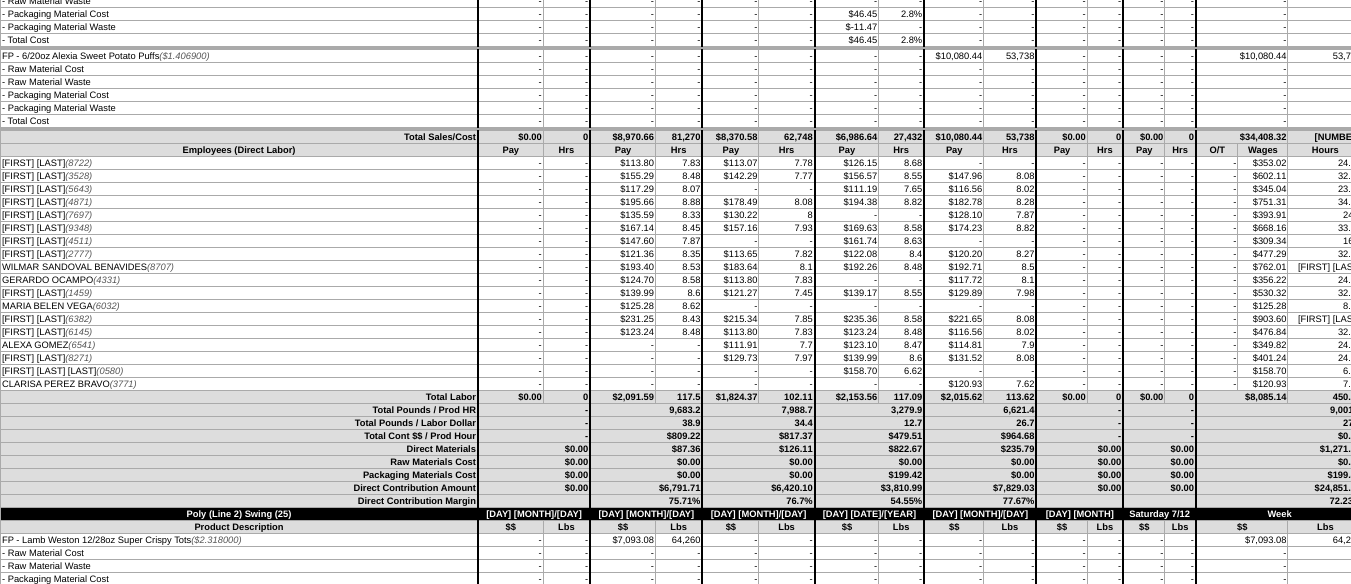 click on "$822.67" at bounding box center [870, 449] 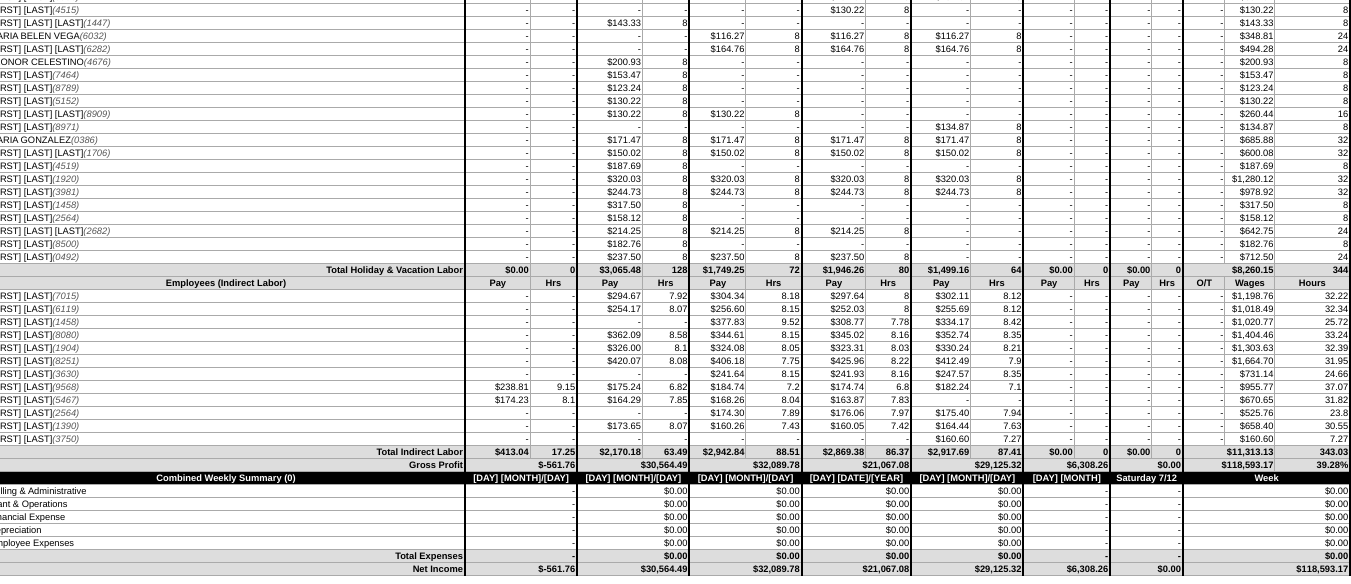 scroll, scrollTop: 10949, scrollLeft: 31, axis: both 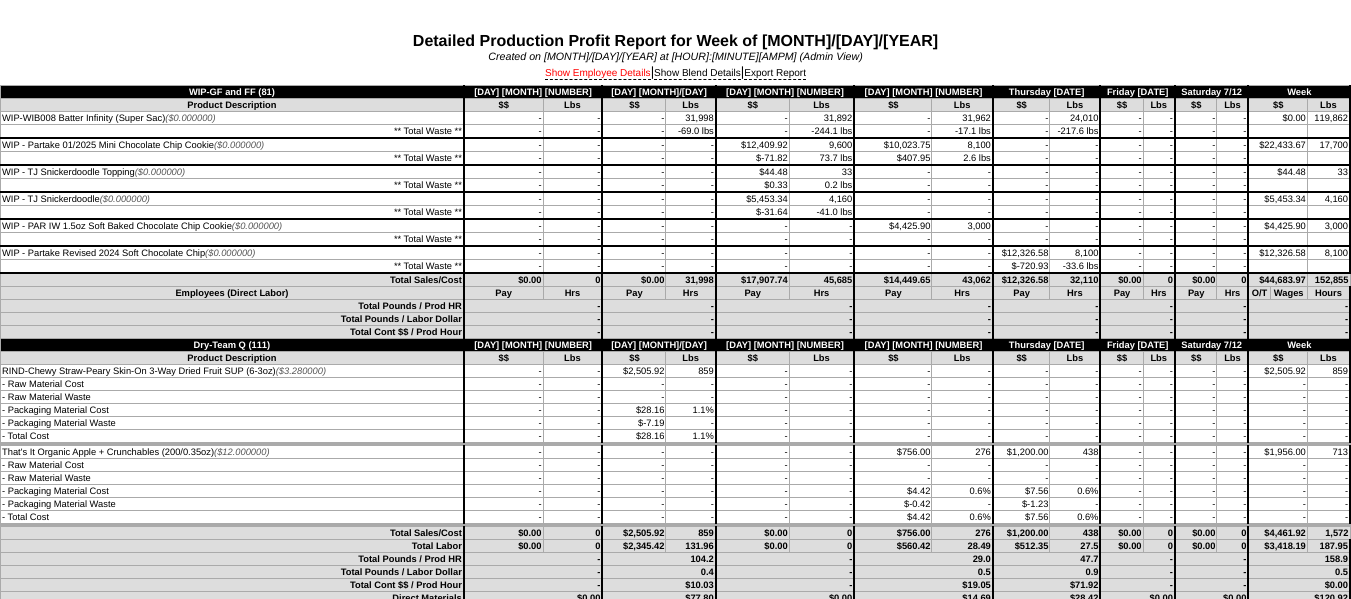 click on "Show Employee Details" at bounding box center (598, 74) 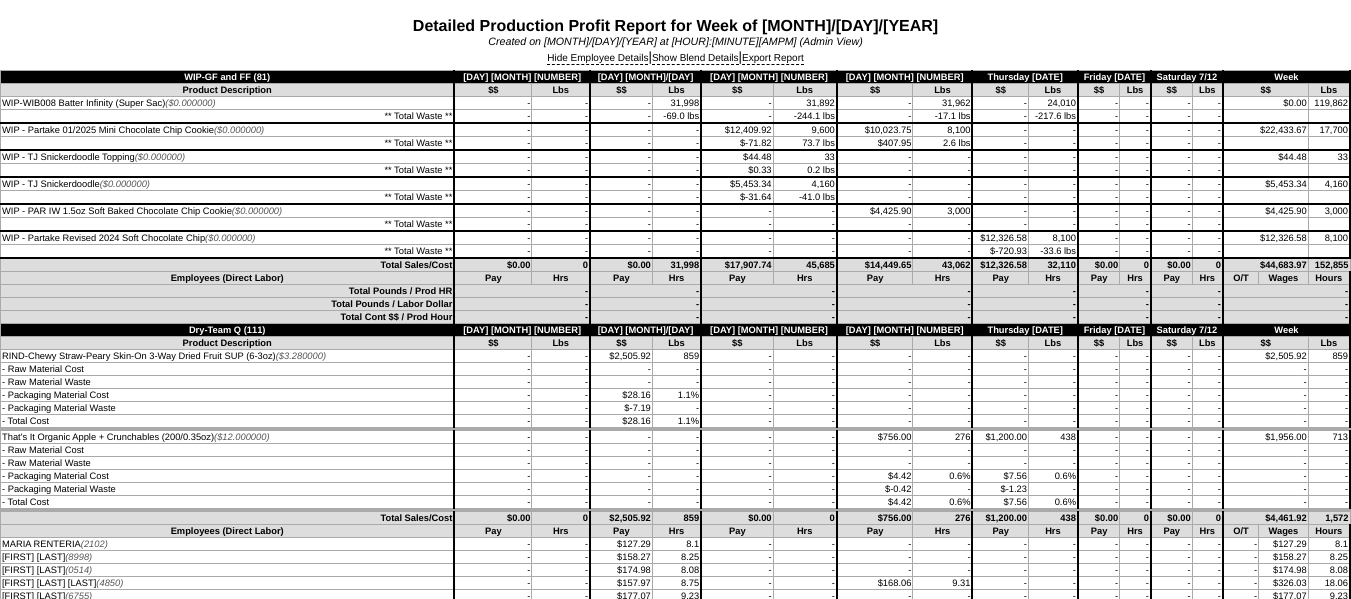 scroll, scrollTop: 0, scrollLeft: 0, axis: both 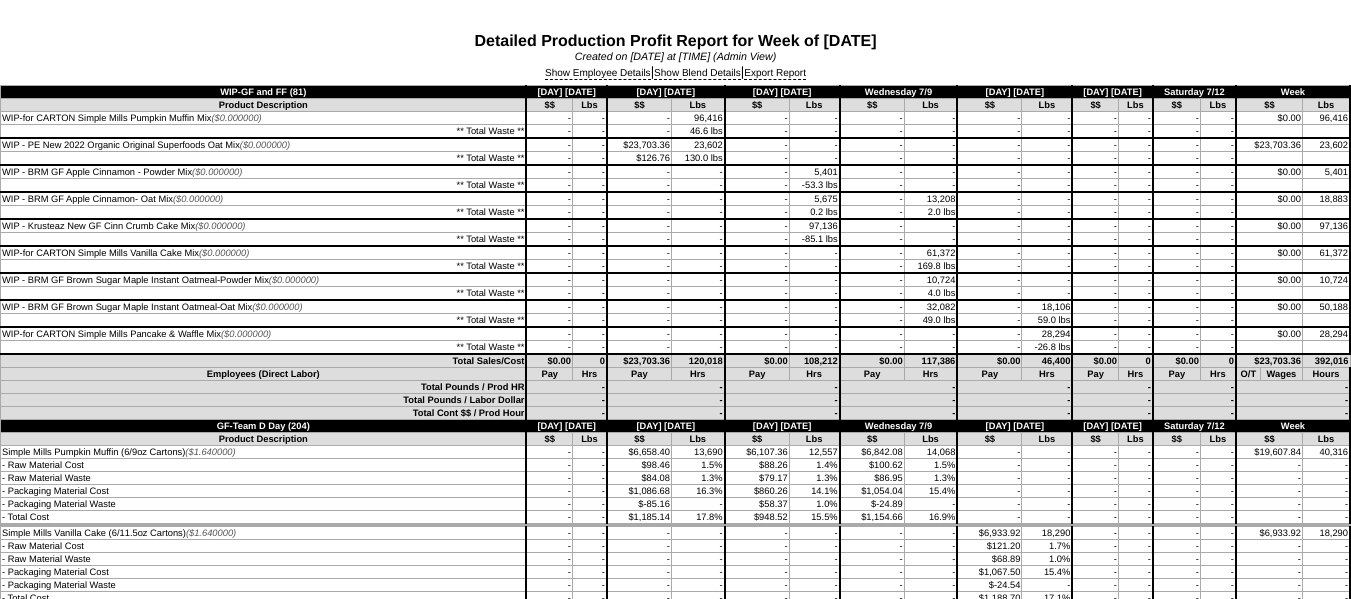 click on "Show Employee Details  |  Show Blend Details  |
Export Report" at bounding box center (675, 74) 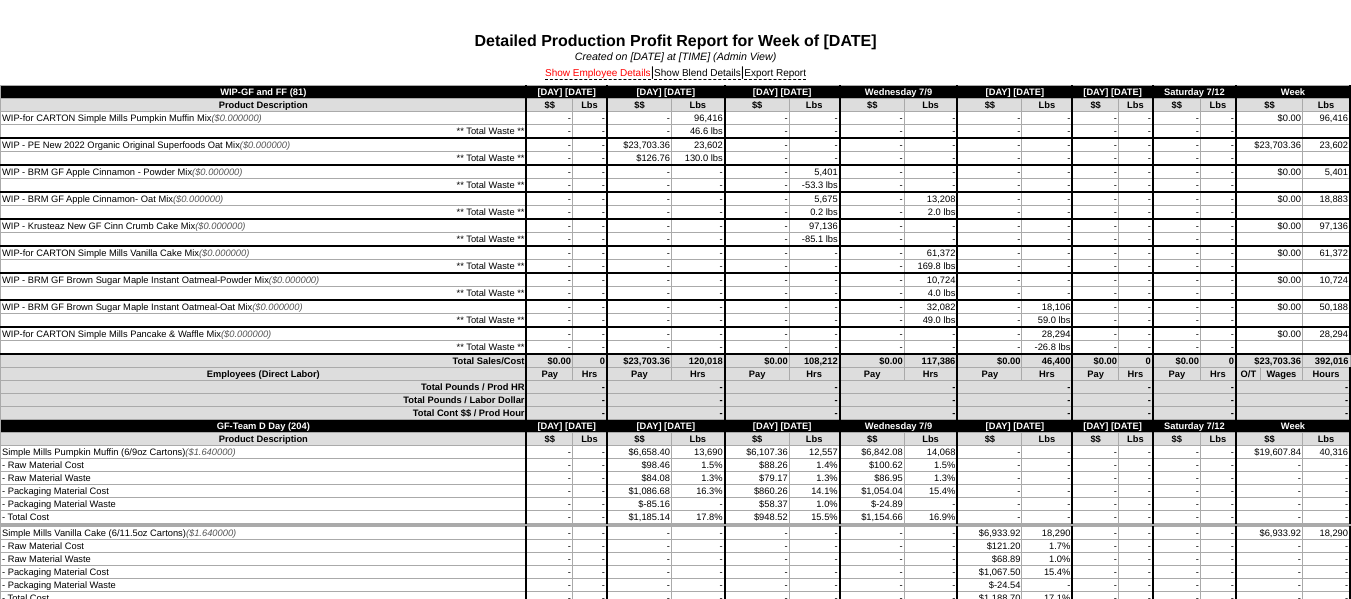 click on "Show Employee Details" at bounding box center [598, 74] 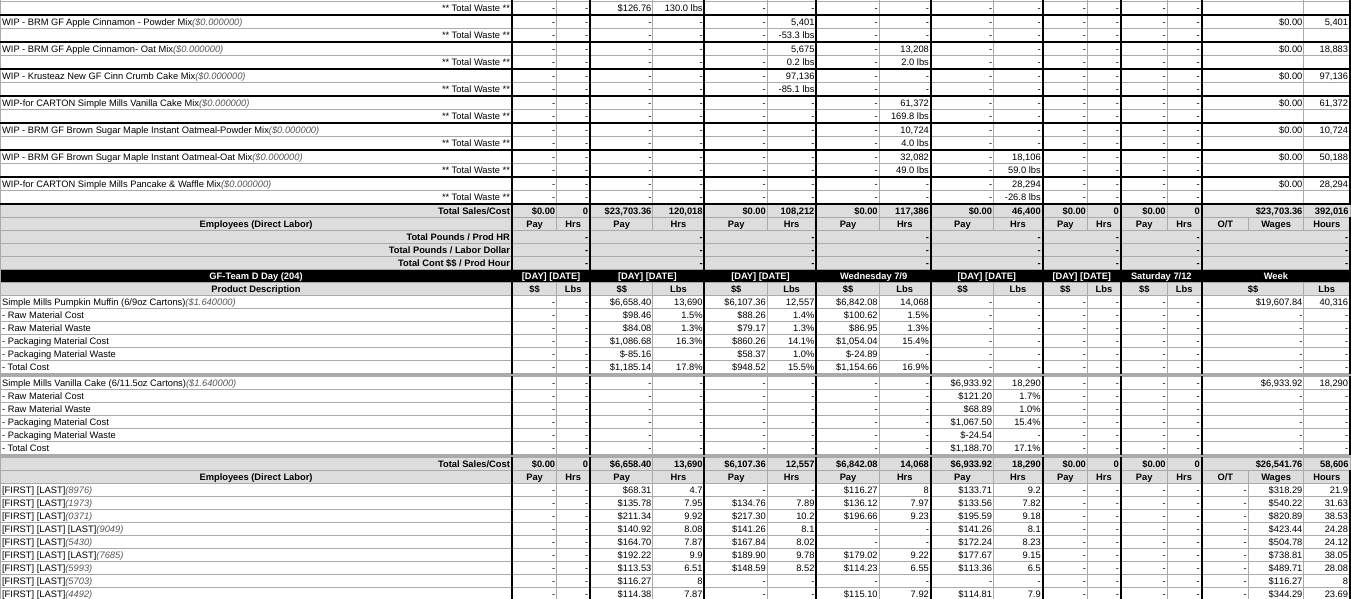 scroll, scrollTop: 0, scrollLeft: 0, axis: both 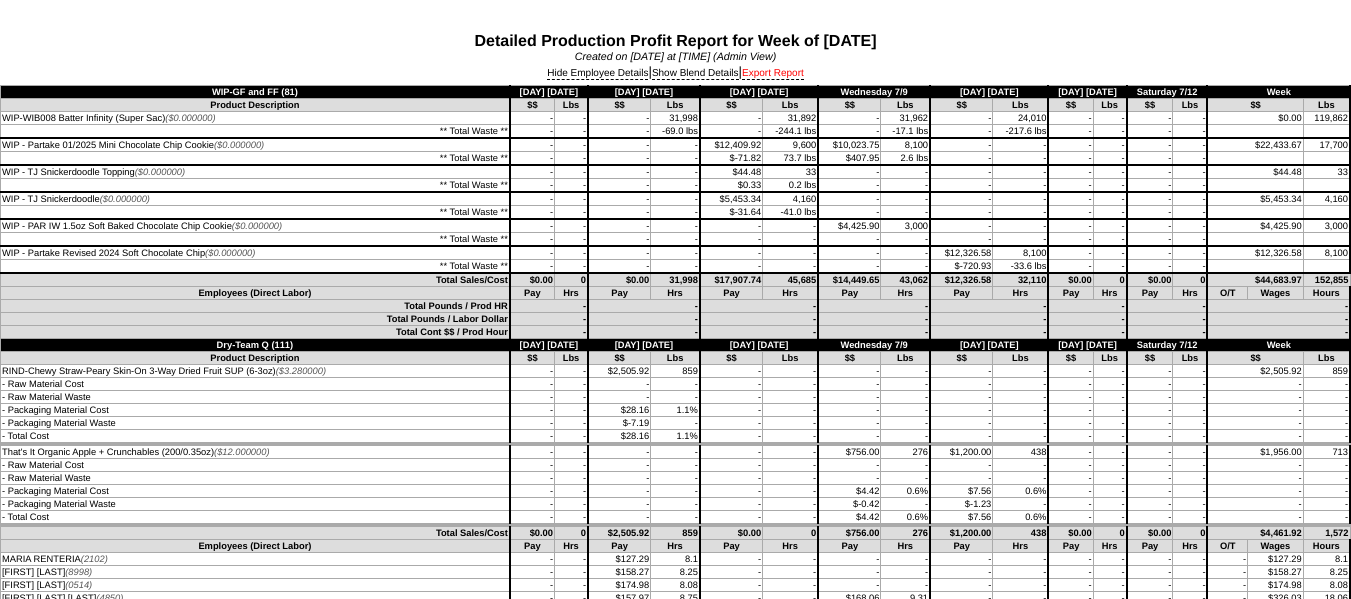 click on "Export Report" at bounding box center [773, 74] 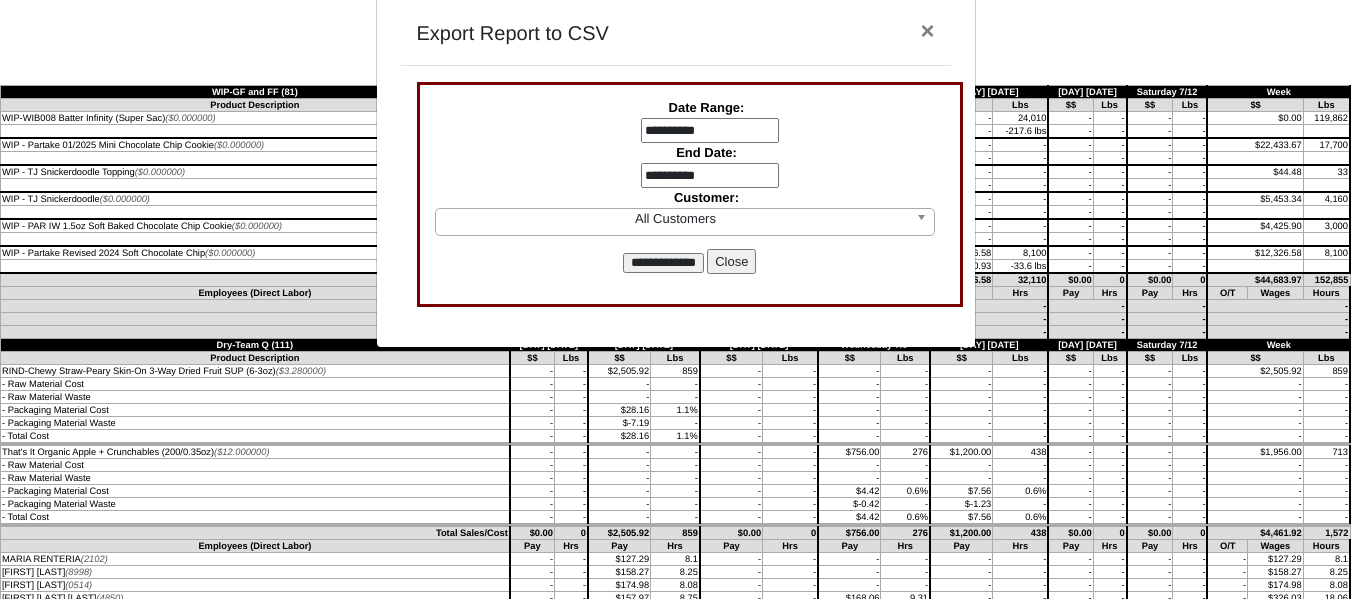 click on "**********" at bounding box center (710, 165) 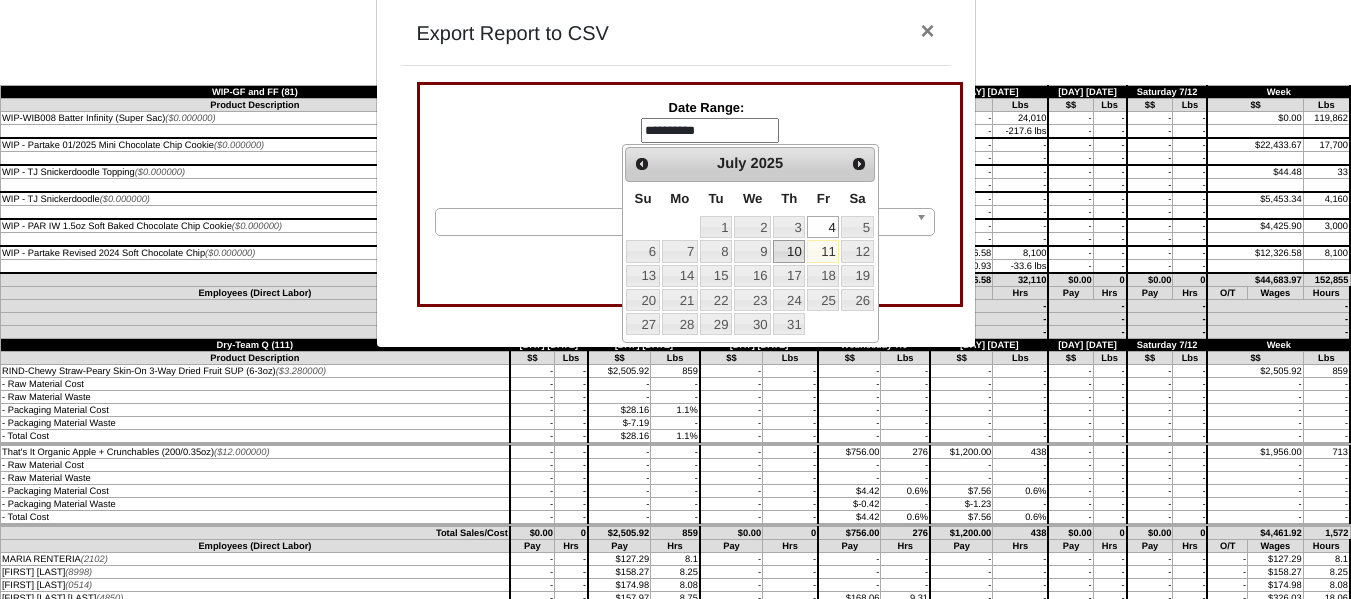 click on "10" at bounding box center [789, 251] 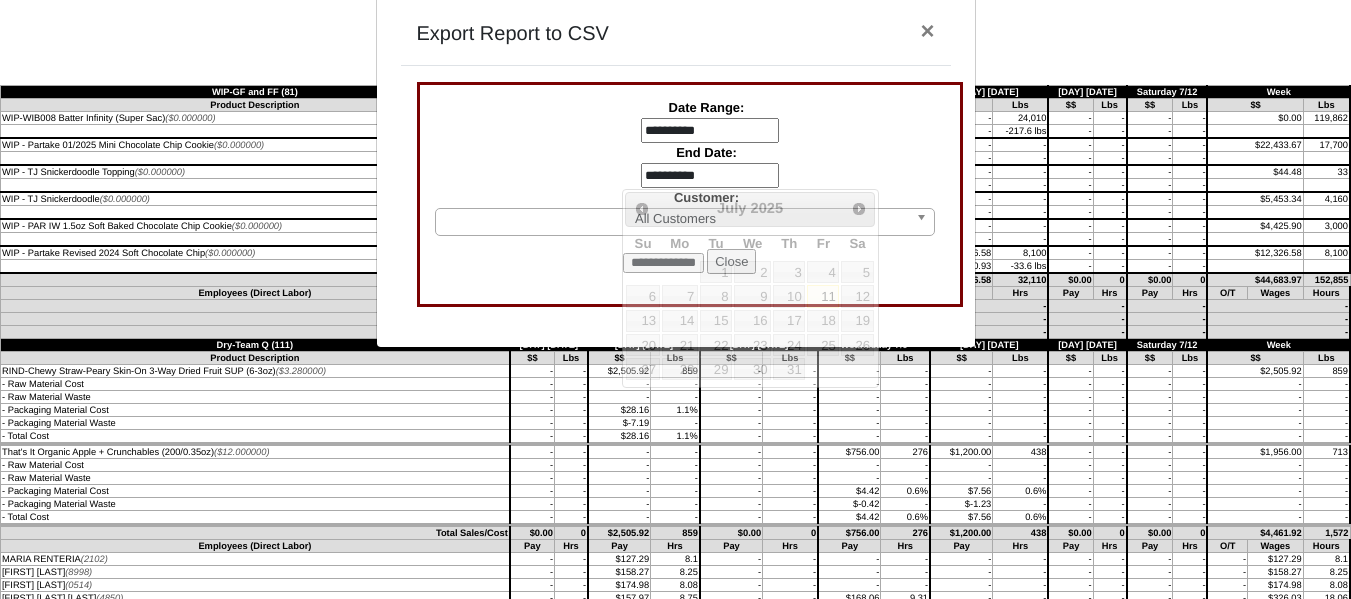 click on "**********" at bounding box center (710, 176) 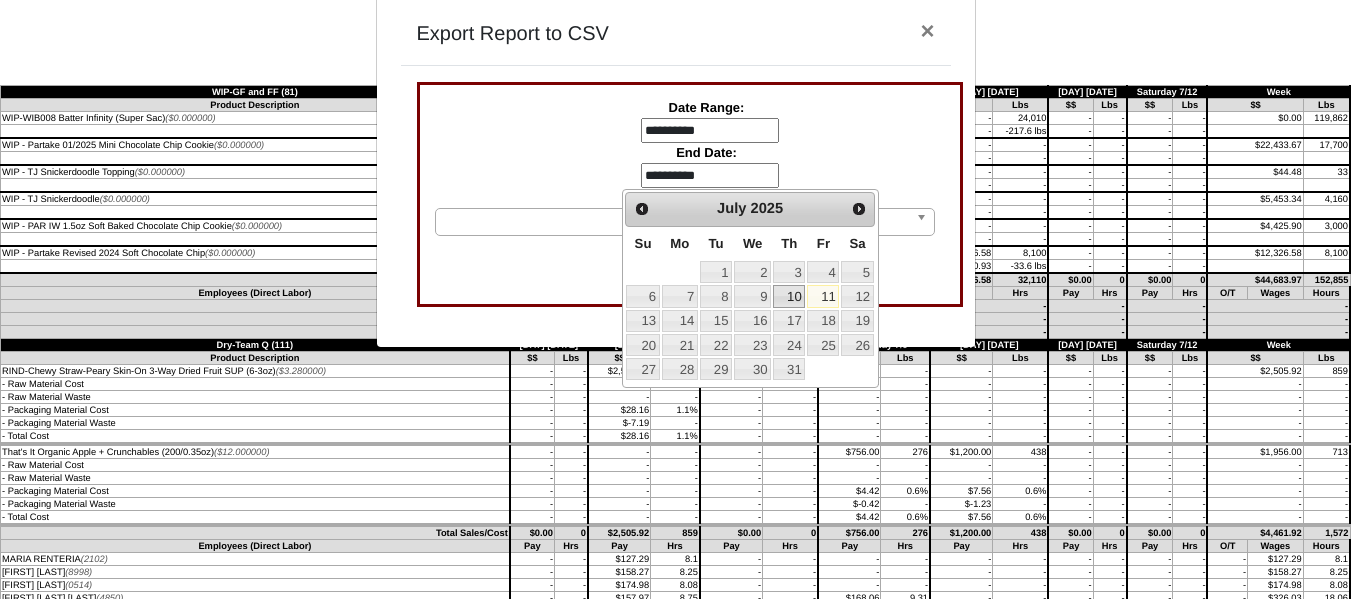 click on "10" at bounding box center [789, 296] 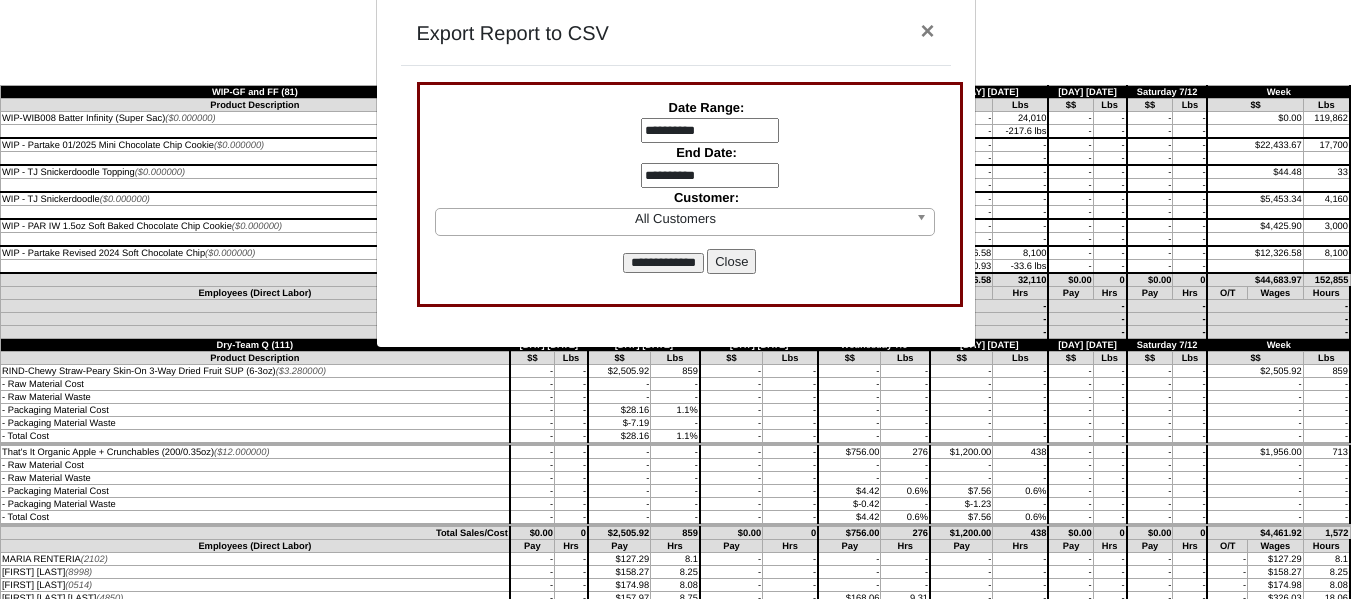 click on "**********" at bounding box center [663, 263] 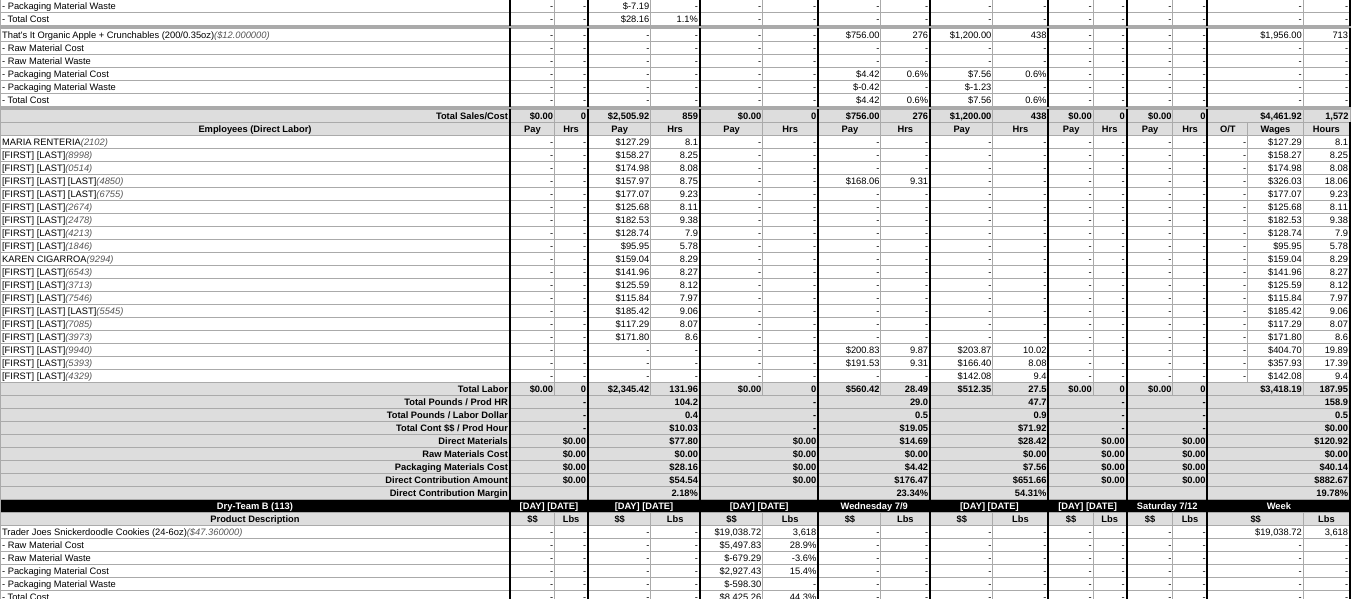 scroll, scrollTop: 400, scrollLeft: 0, axis: vertical 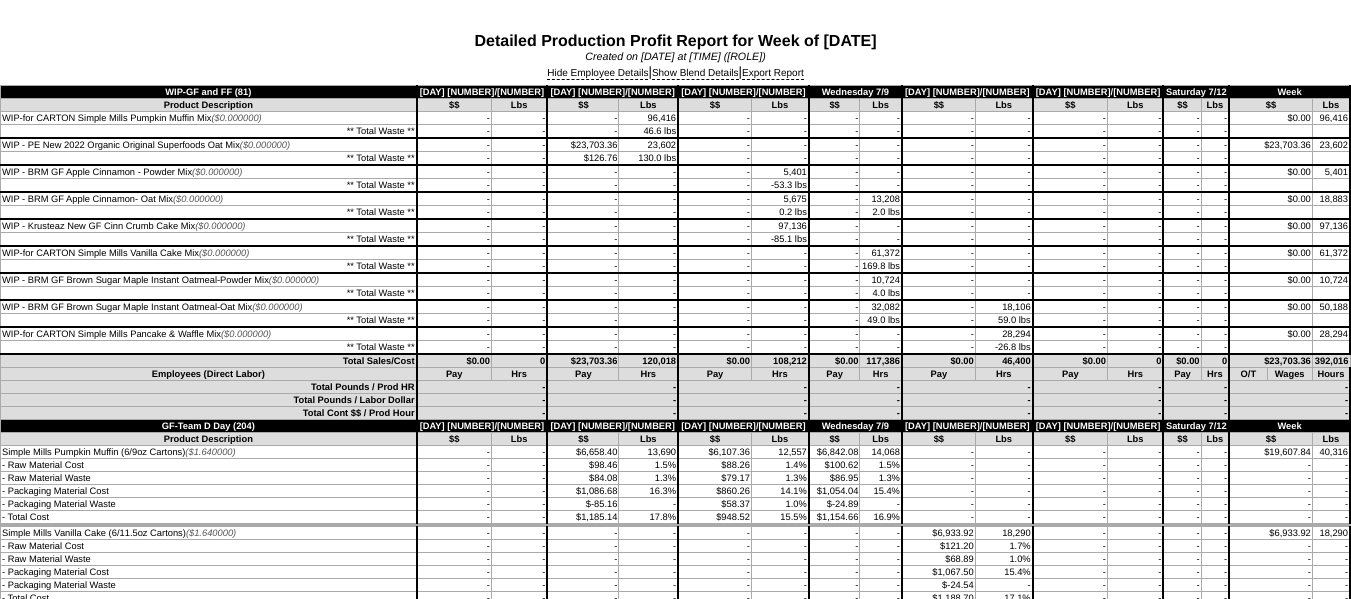 click on "Export Report" at bounding box center (773, 74) 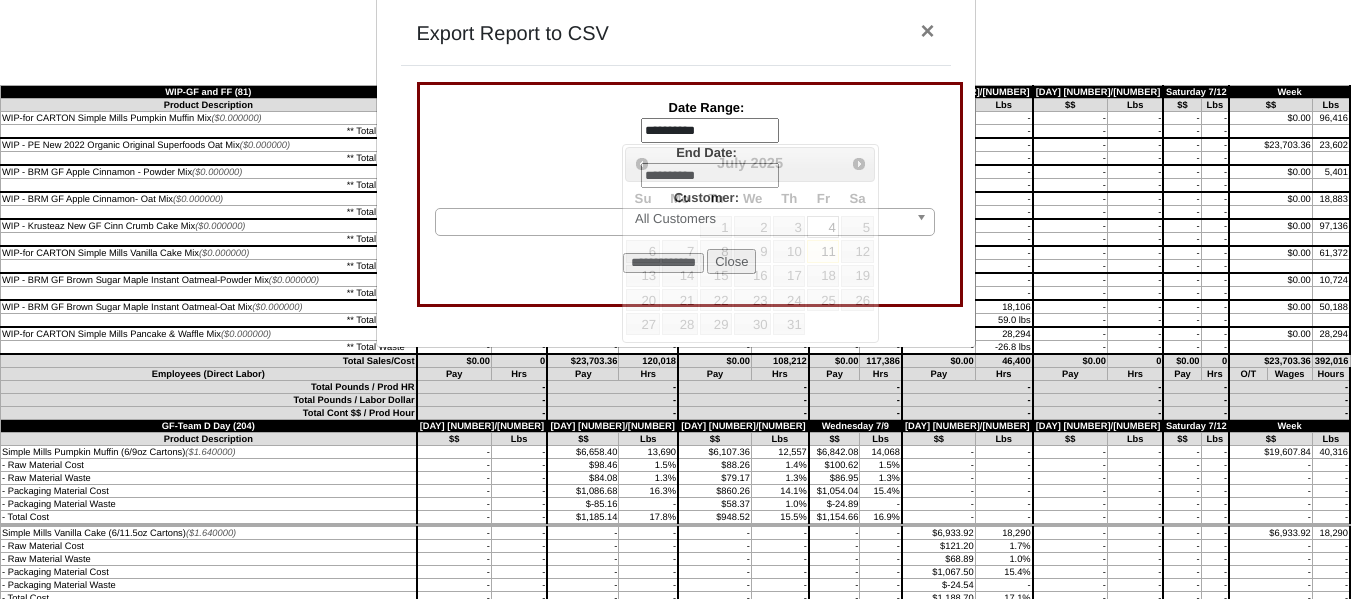 click on "**********" at bounding box center (710, 131) 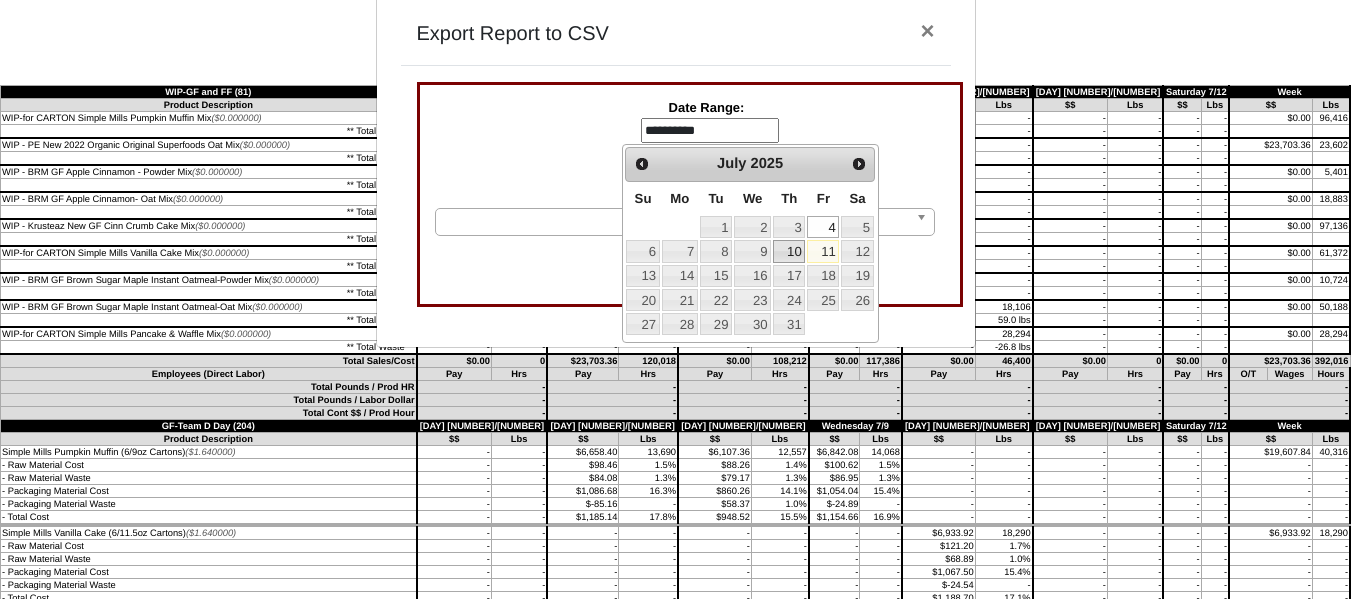 click on "10" at bounding box center (789, 251) 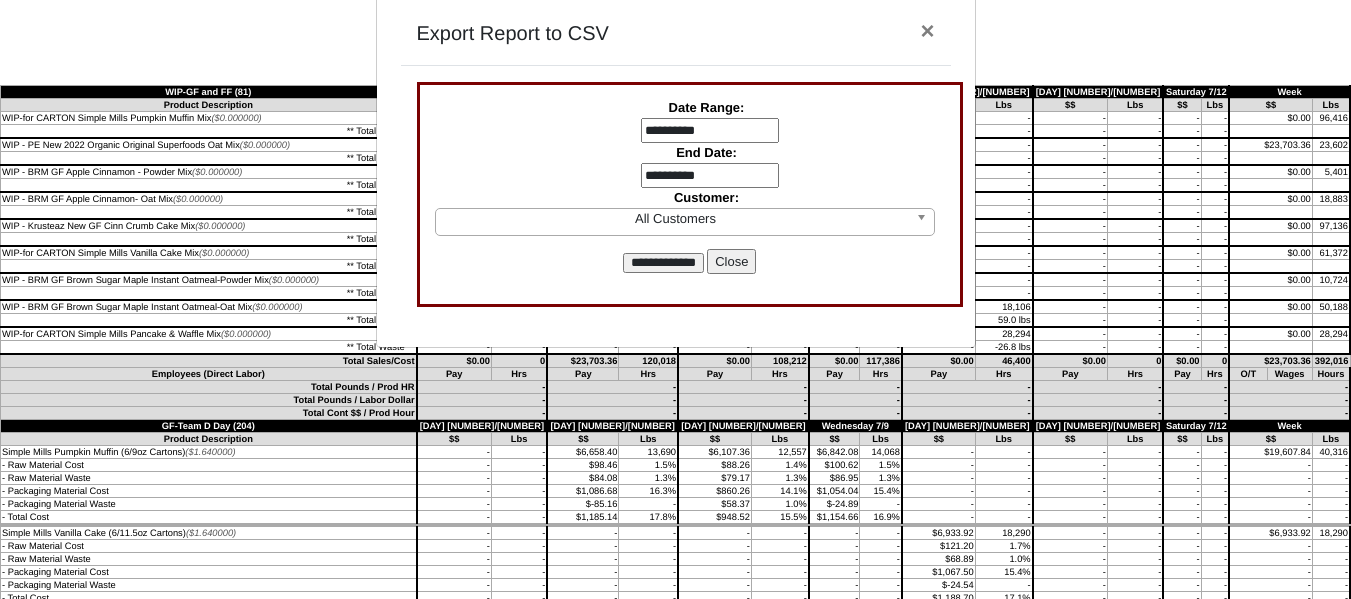 click on "**********" at bounding box center (710, 176) 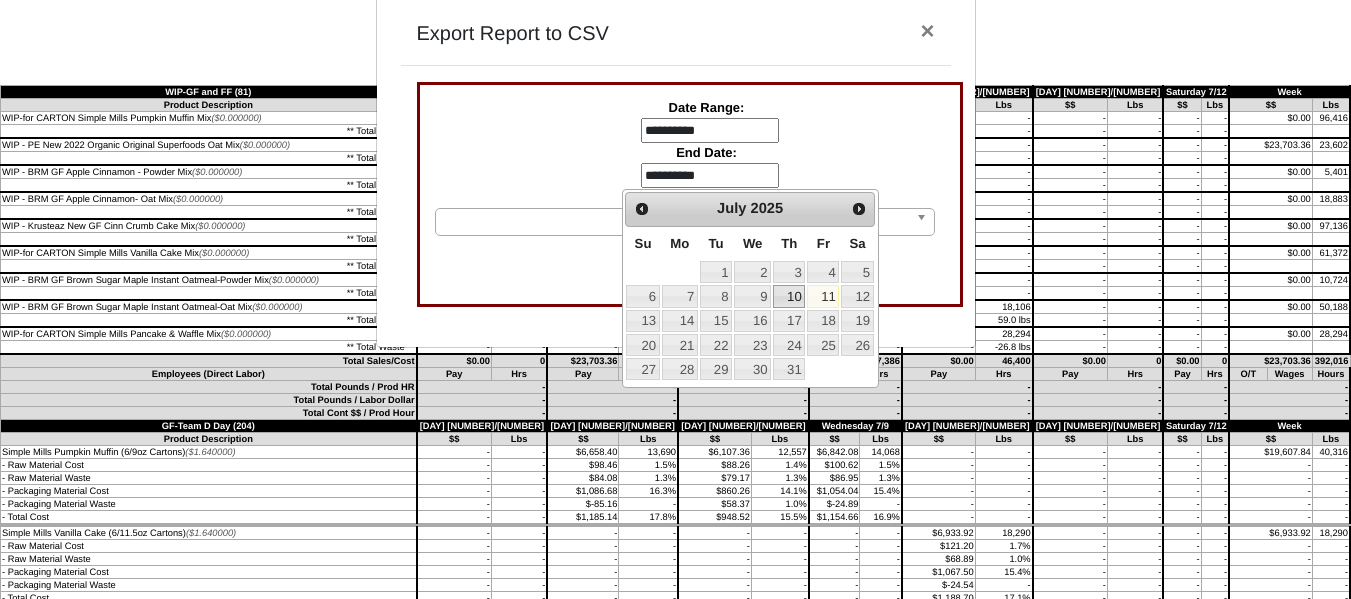 click on "10" at bounding box center (789, 296) 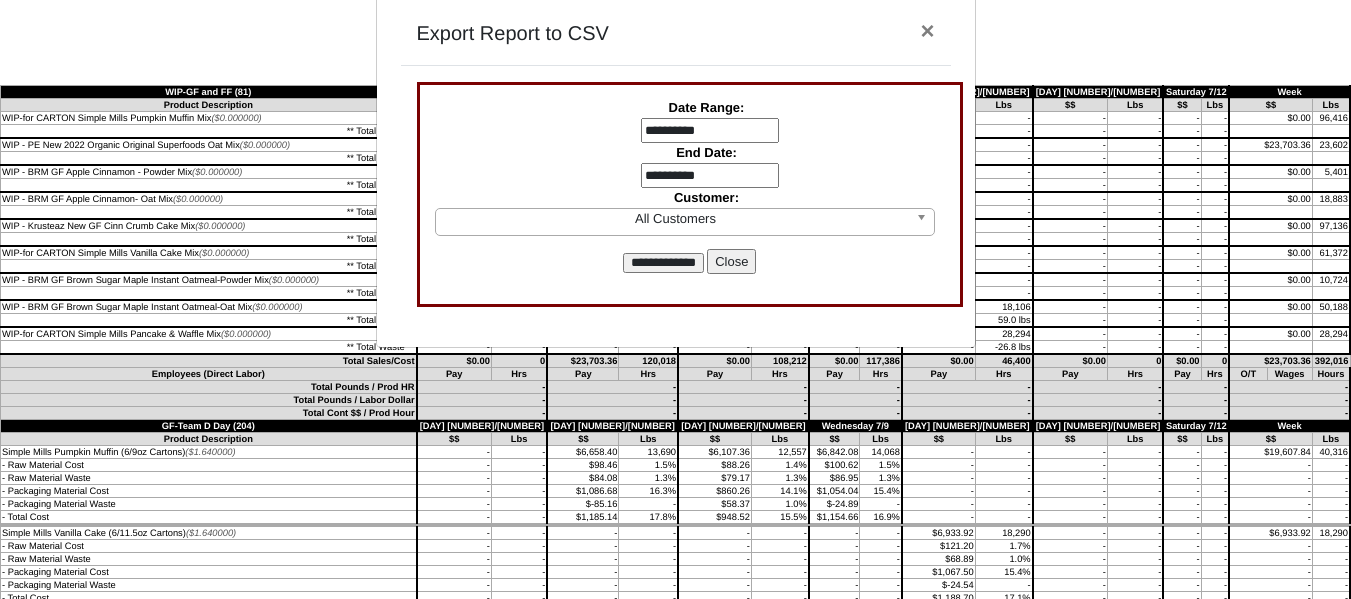 click on "**********" at bounding box center (663, 263) 